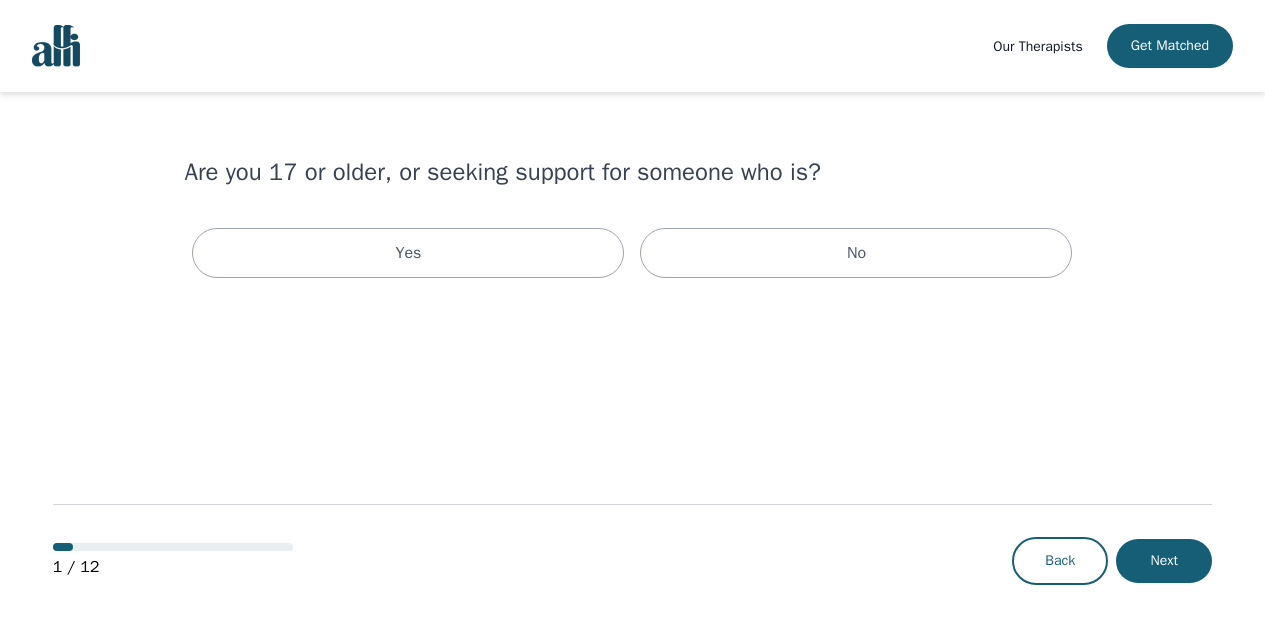 scroll, scrollTop: 0, scrollLeft: 0, axis: both 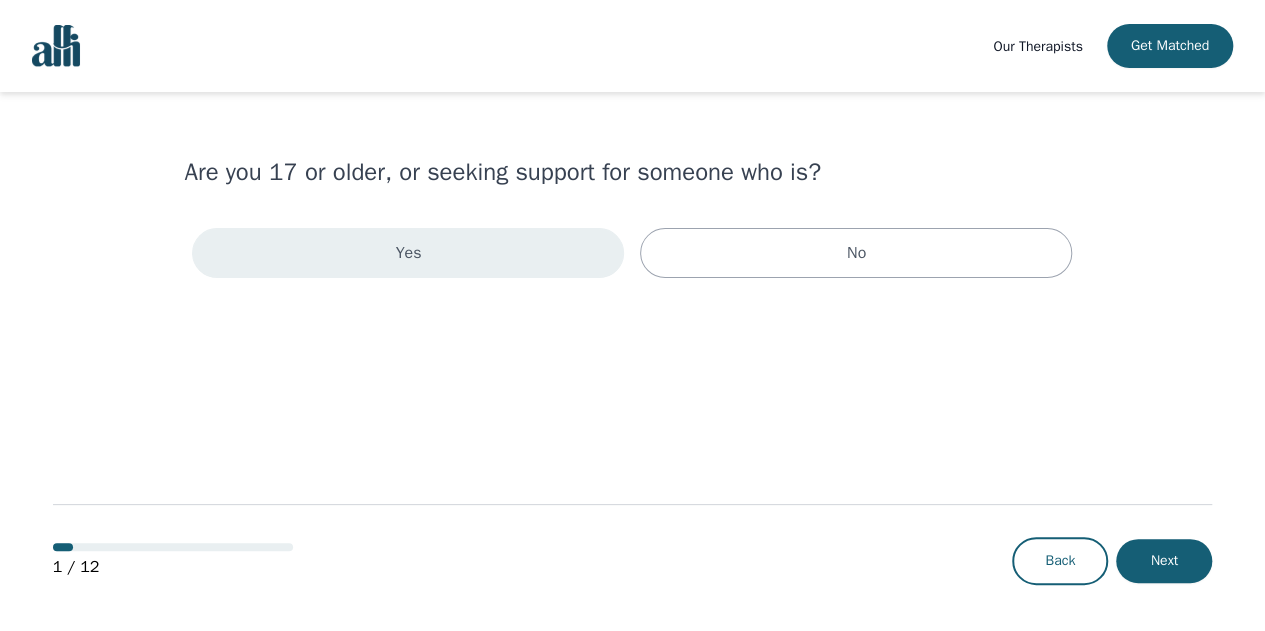 click on "Yes" at bounding box center [409, 253] 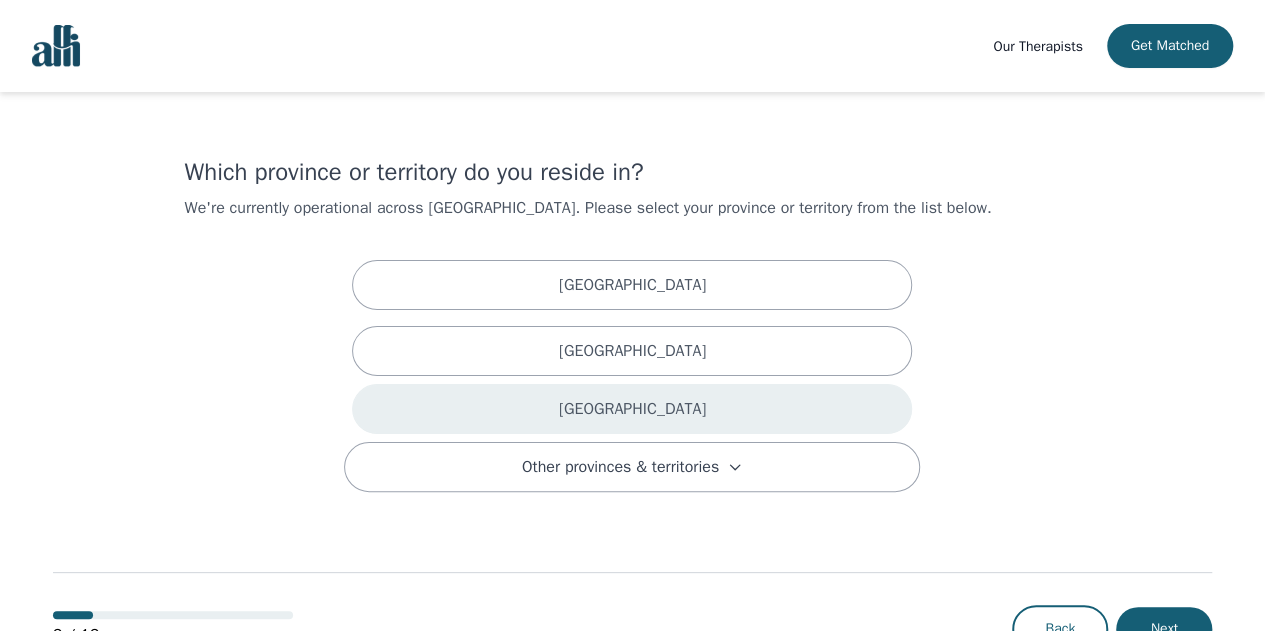 click on "[GEOGRAPHIC_DATA]" at bounding box center (632, 409) 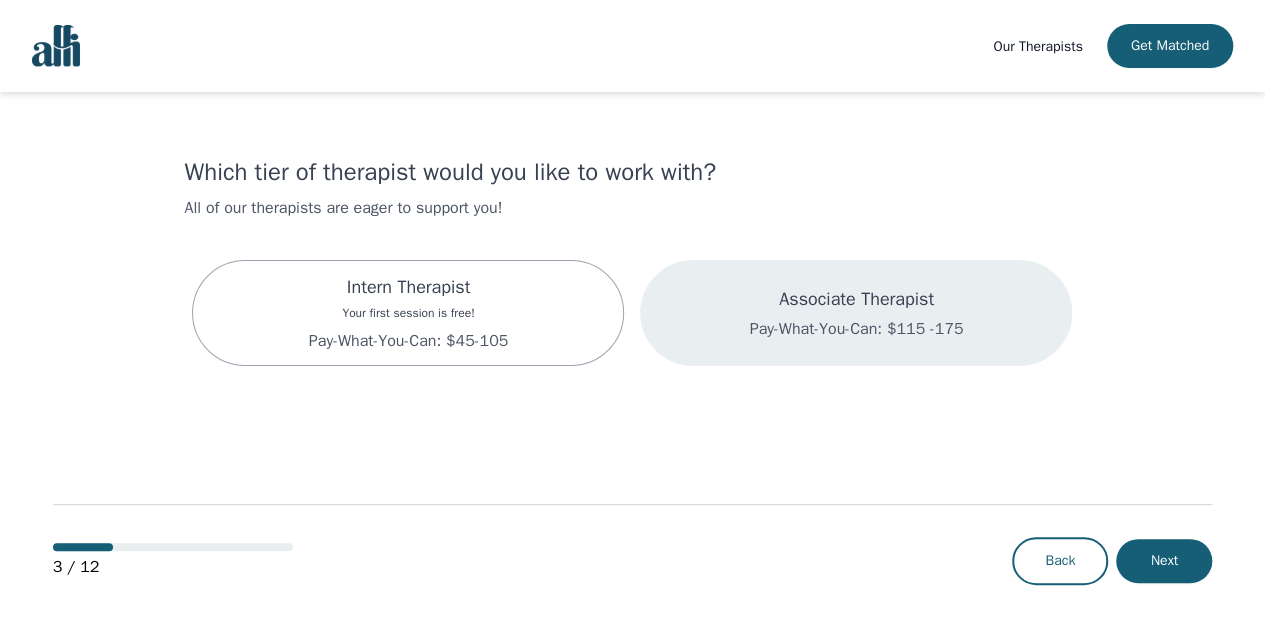 click on "Pay-What-You-Can: $115 -175" at bounding box center (857, 329) 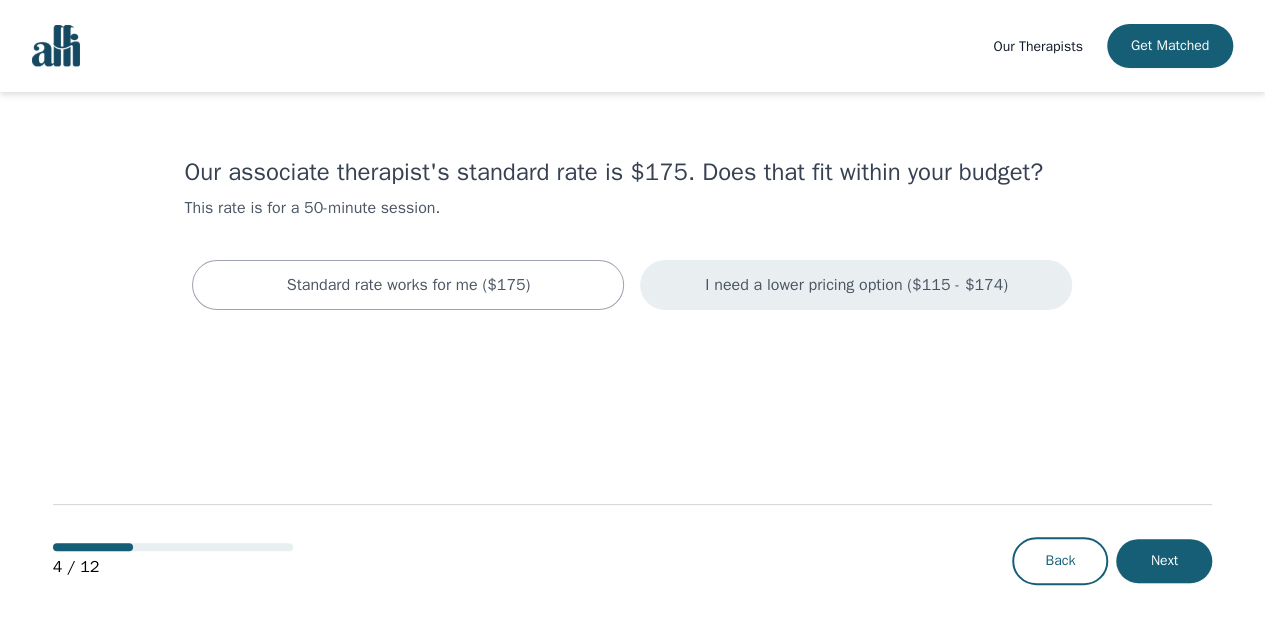 click on "I need a lower pricing option ($115 - $174)" at bounding box center (856, 285) 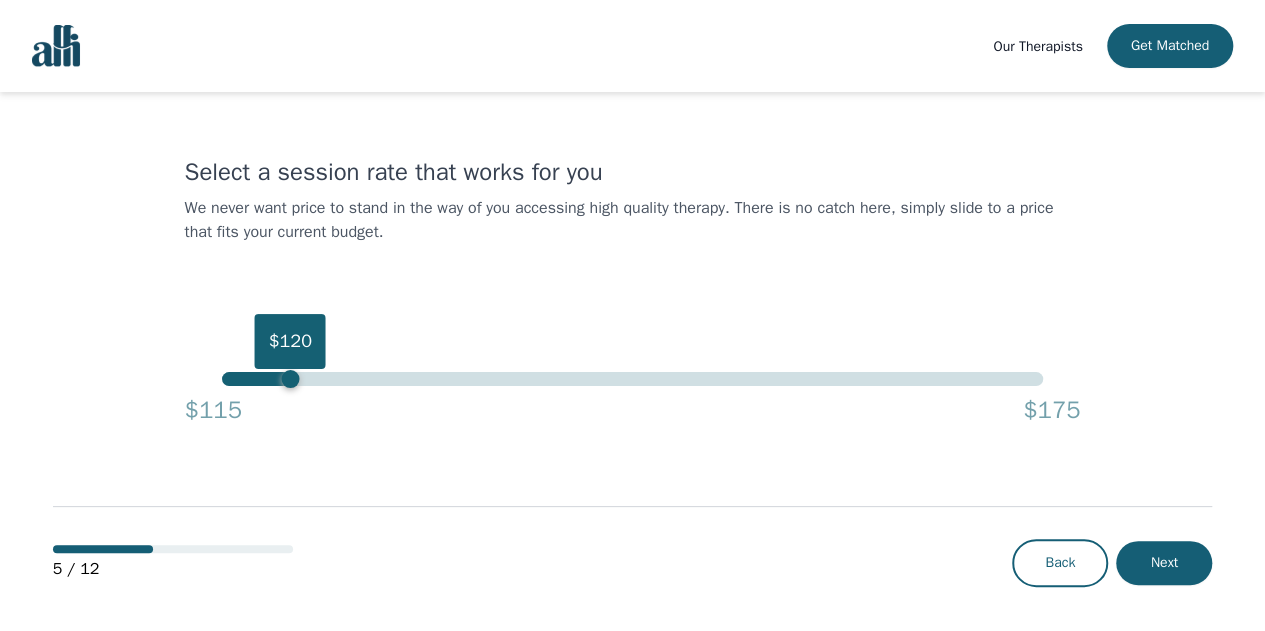drag, startPoint x: 1045, startPoint y: 383, endPoint x: 292, endPoint y: 371, distance: 753.0956 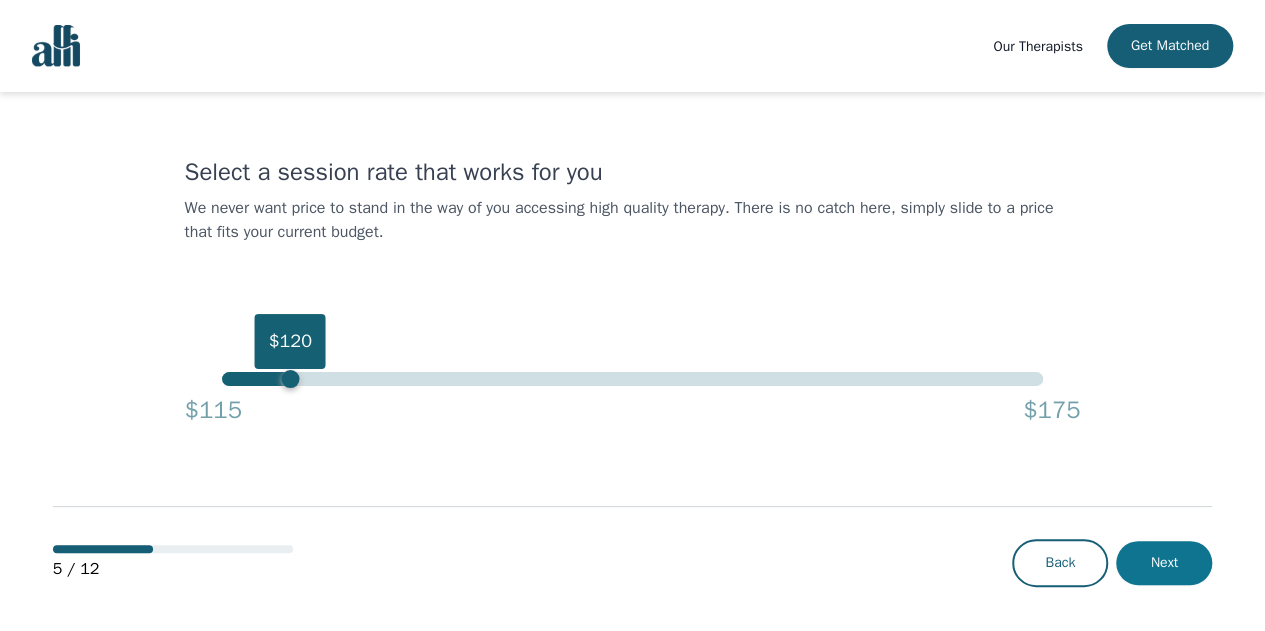 click on "Next" at bounding box center [1164, 563] 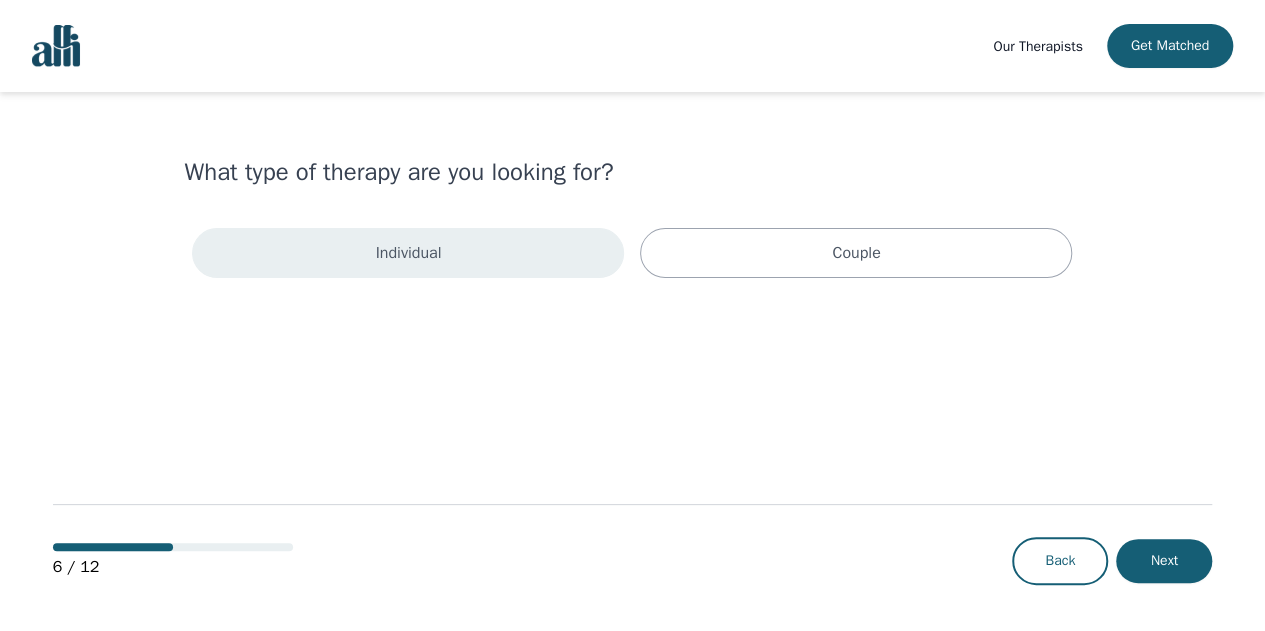 click on "Individual" at bounding box center [408, 253] 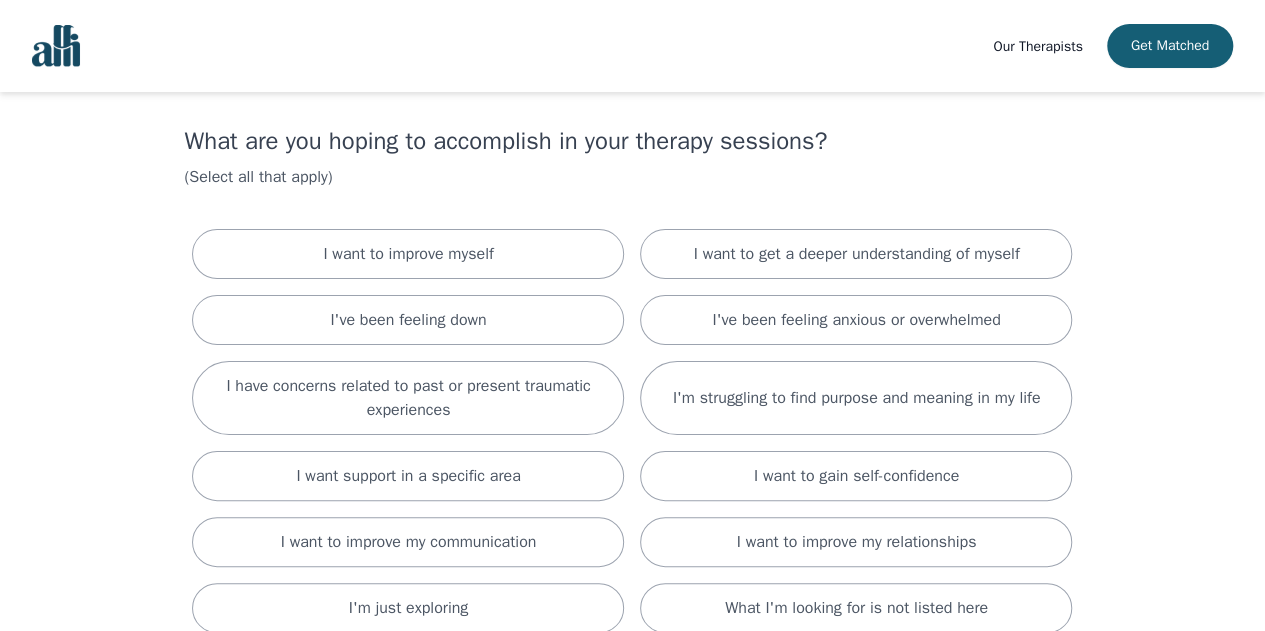 scroll, scrollTop: 0, scrollLeft: 0, axis: both 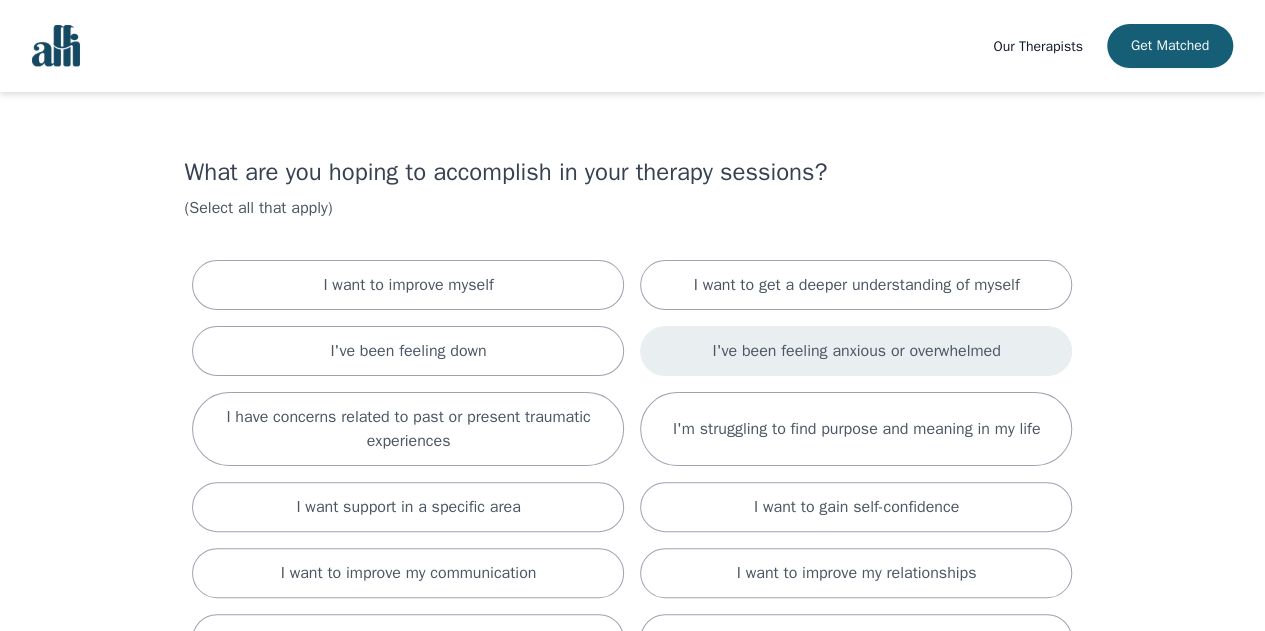 click on "I've been feeling anxious or overwhelmed" at bounding box center [856, 351] 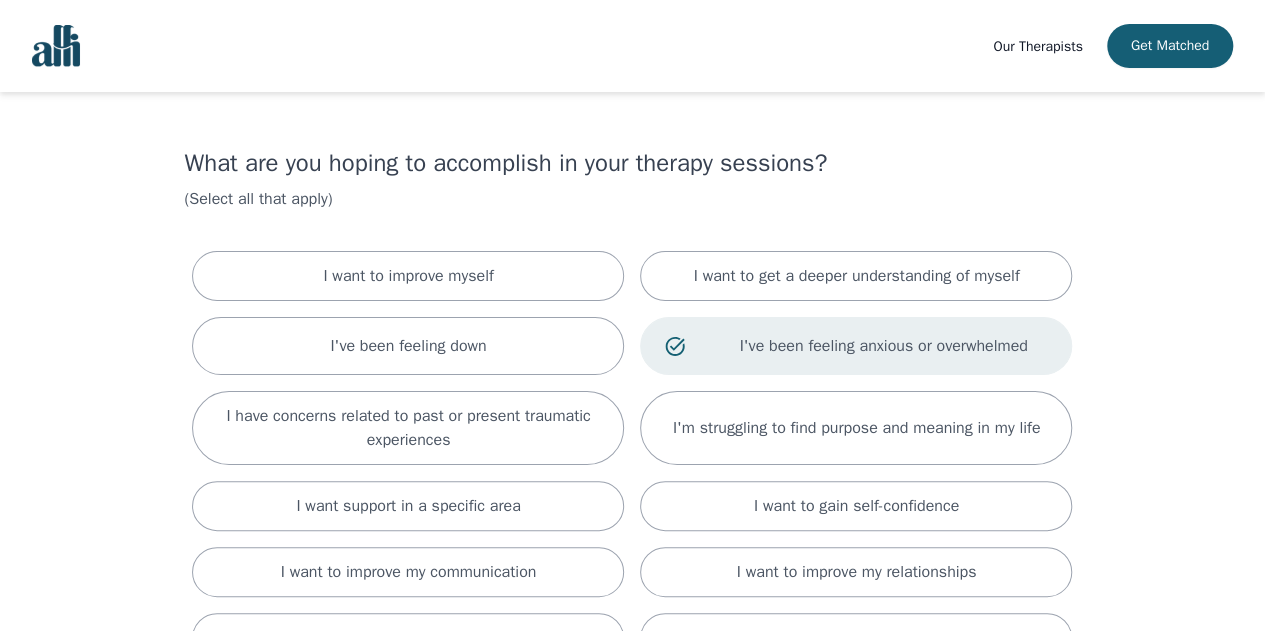 scroll, scrollTop: 0, scrollLeft: 0, axis: both 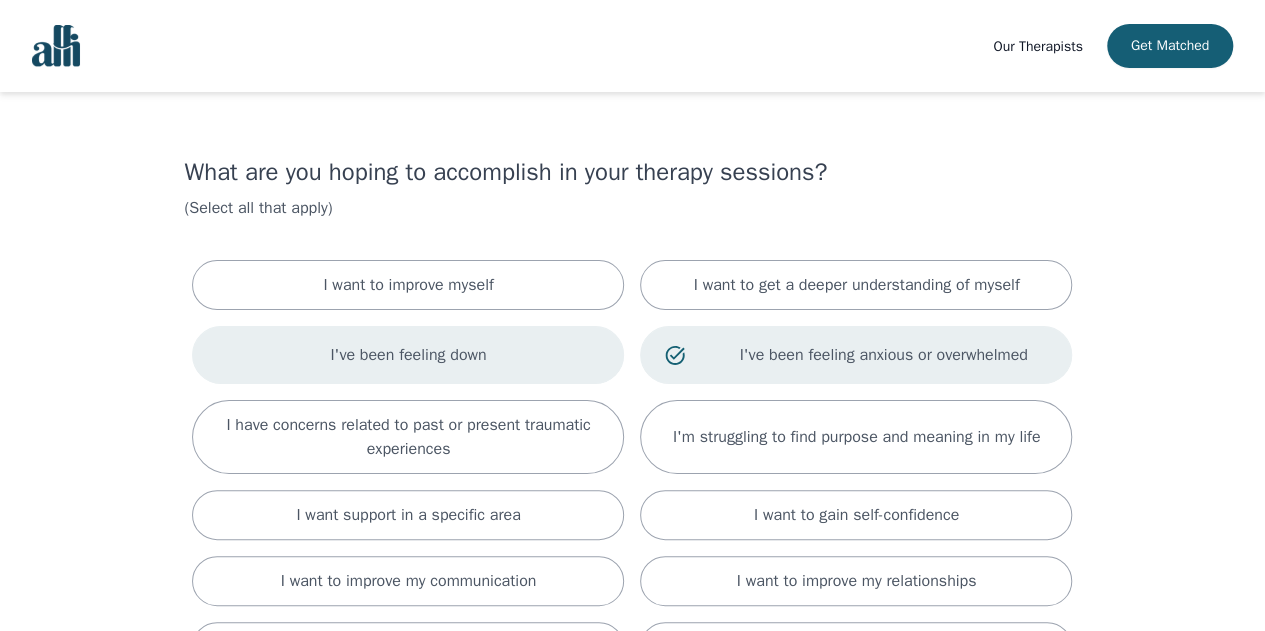 click on "I've been feeling down" at bounding box center [408, 355] 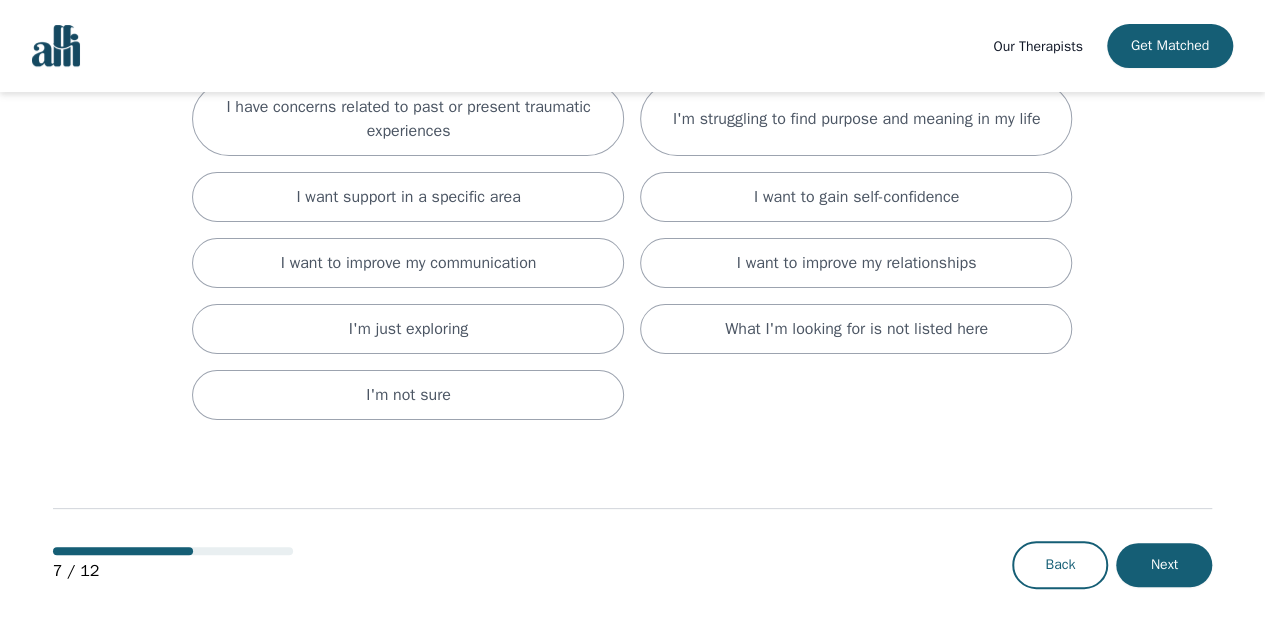 scroll, scrollTop: 319, scrollLeft: 0, axis: vertical 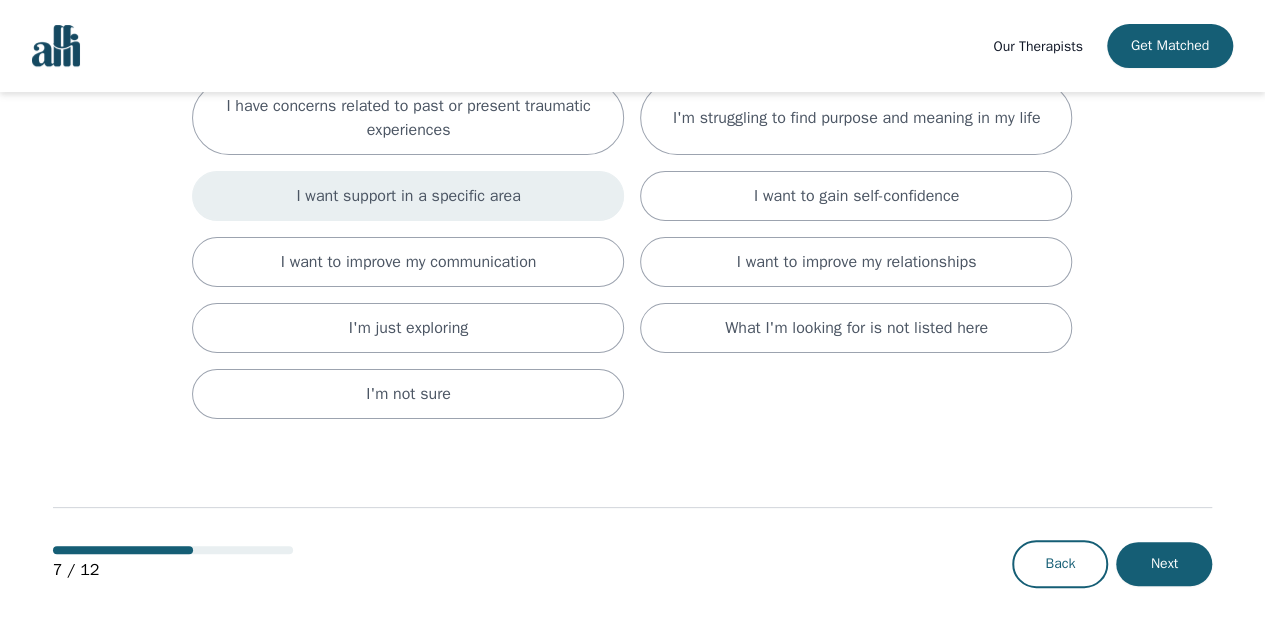 click on "I want support in a specific area" at bounding box center [408, 196] 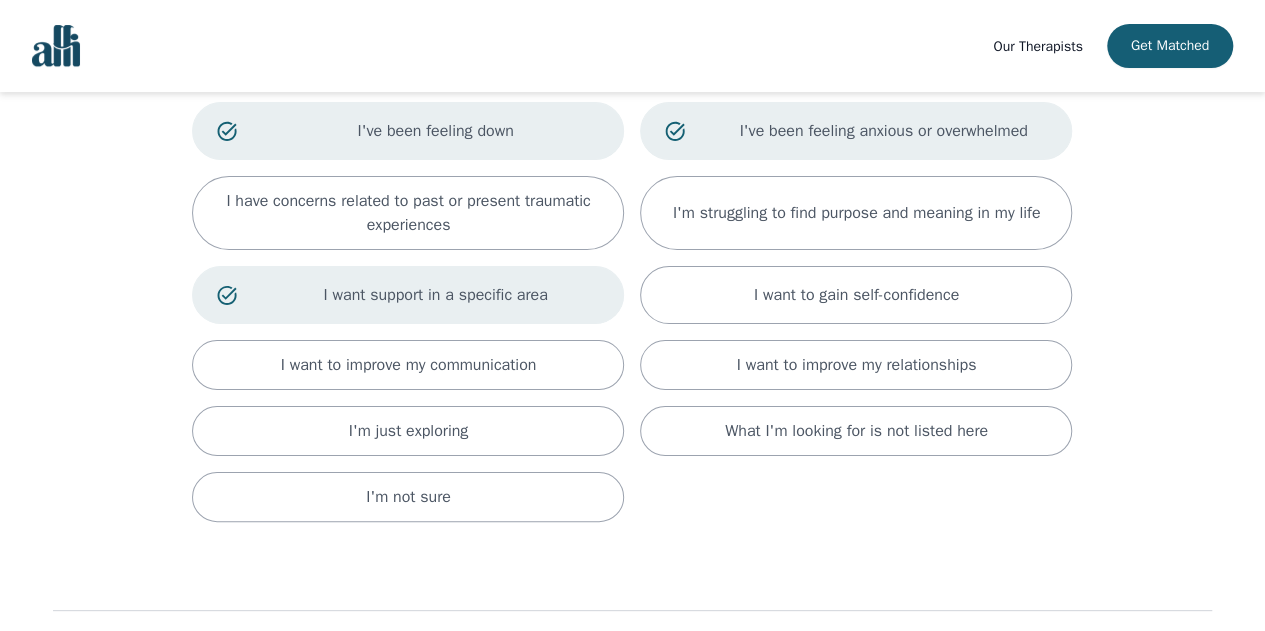 scroll, scrollTop: 327, scrollLeft: 0, axis: vertical 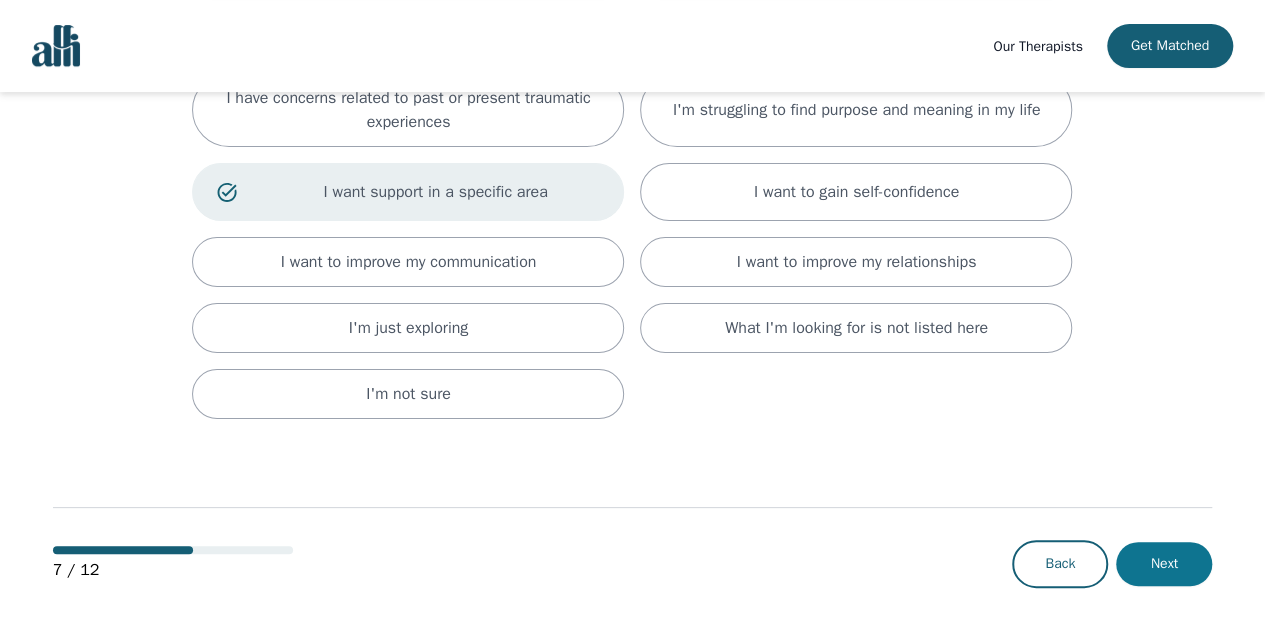 click on "Next" at bounding box center [1164, 564] 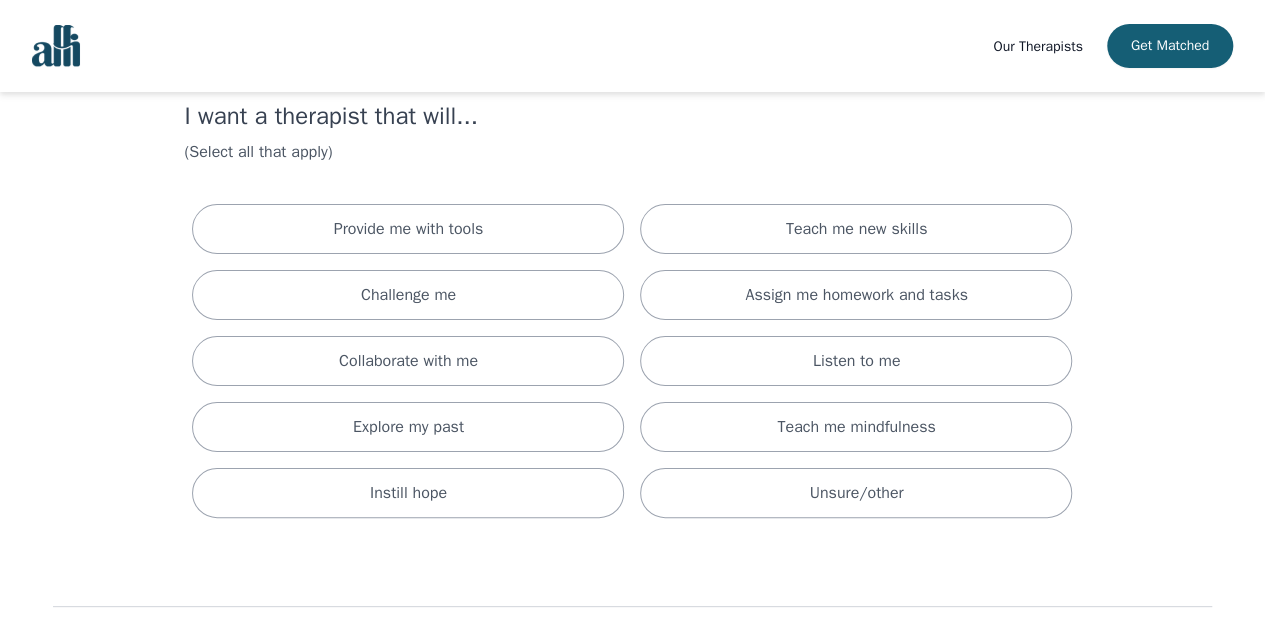 scroll, scrollTop: 100, scrollLeft: 0, axis: vertical 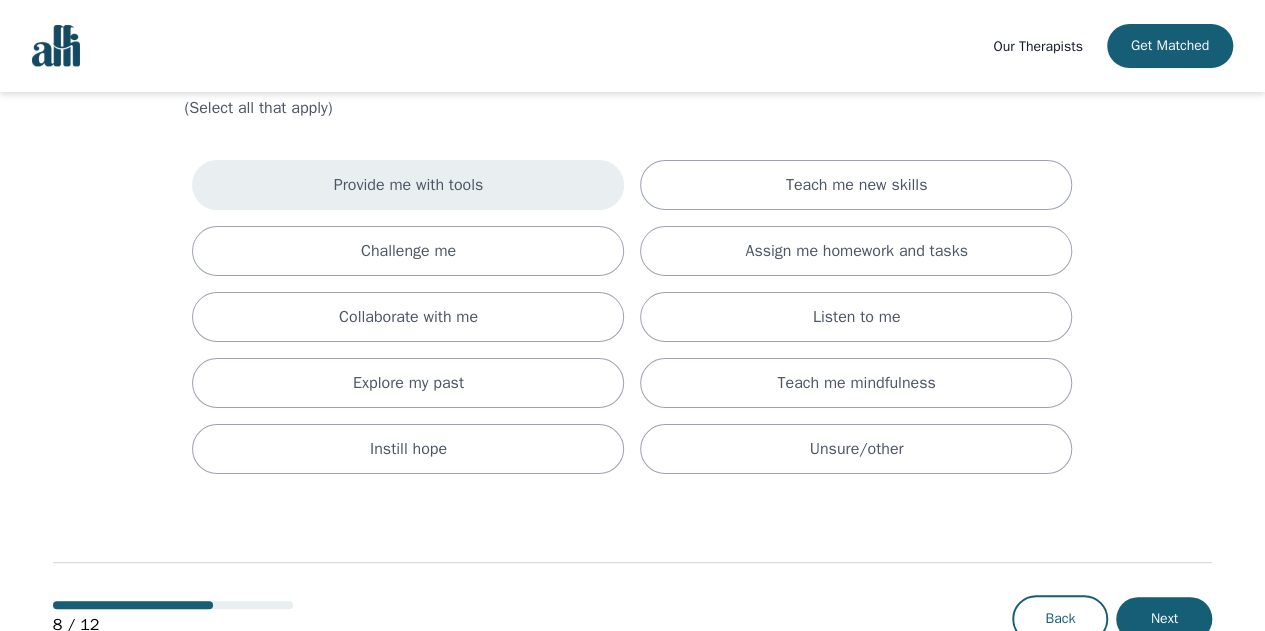 click on "Provide me with tools" at bounding box center (409, 185) 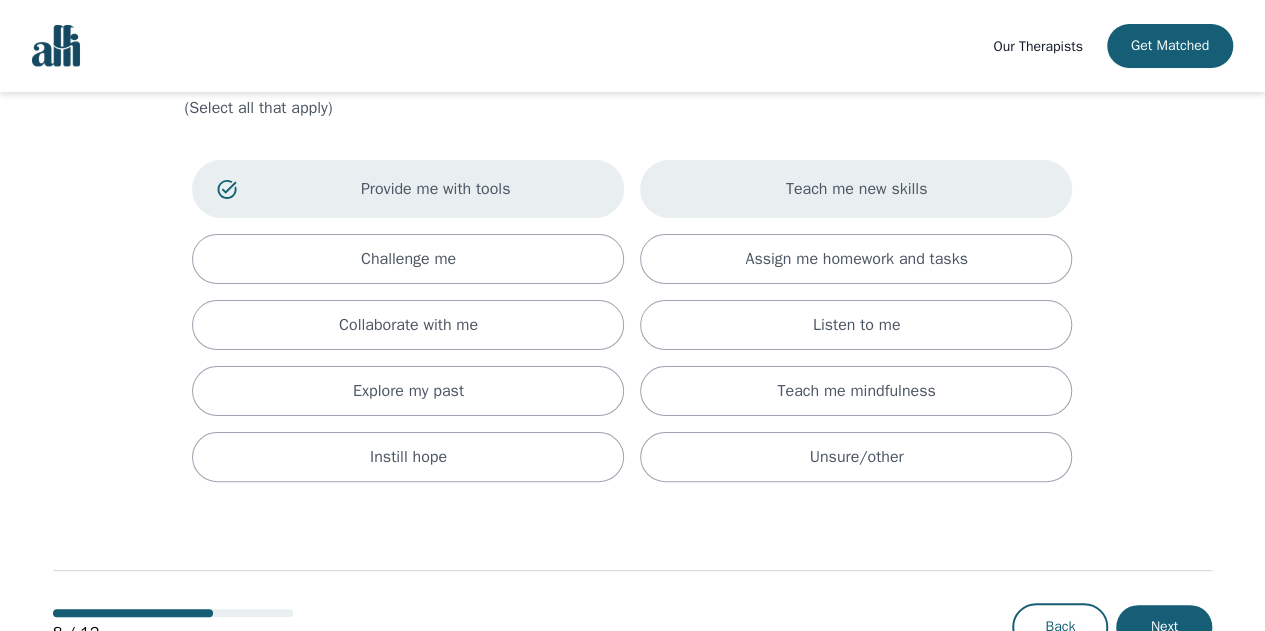click on "Teach me new skills" at bounding box center (856, 189) 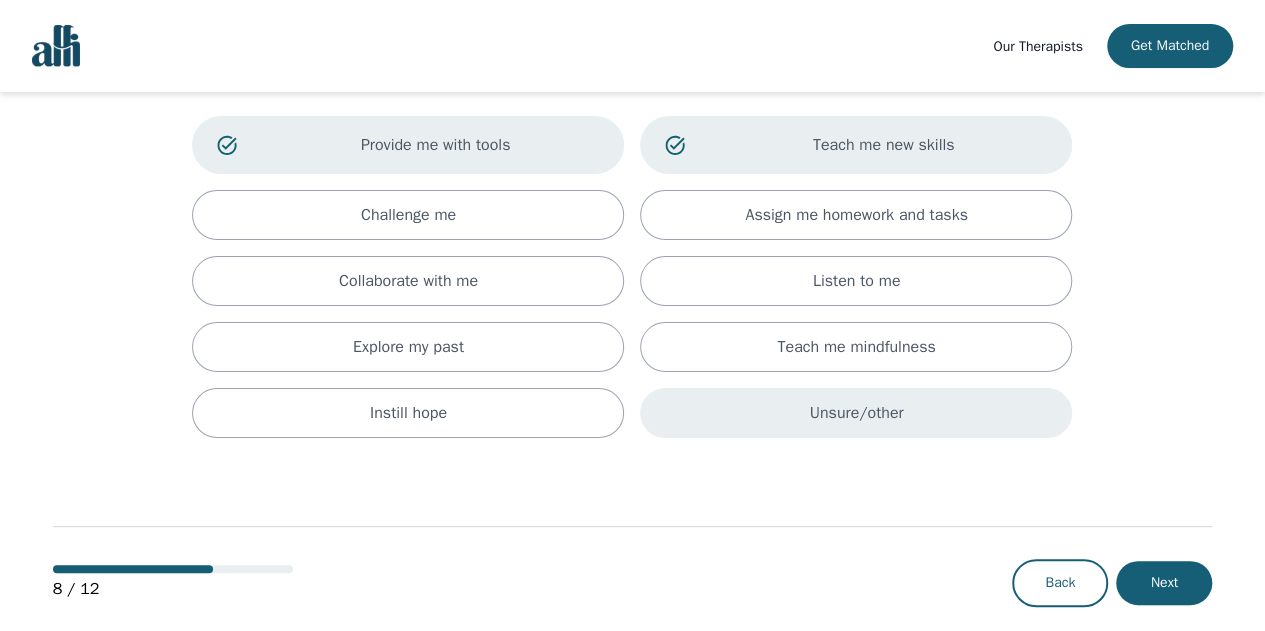 scroll, scrollTop: 164, scrollLeft: 0, axis: vertical 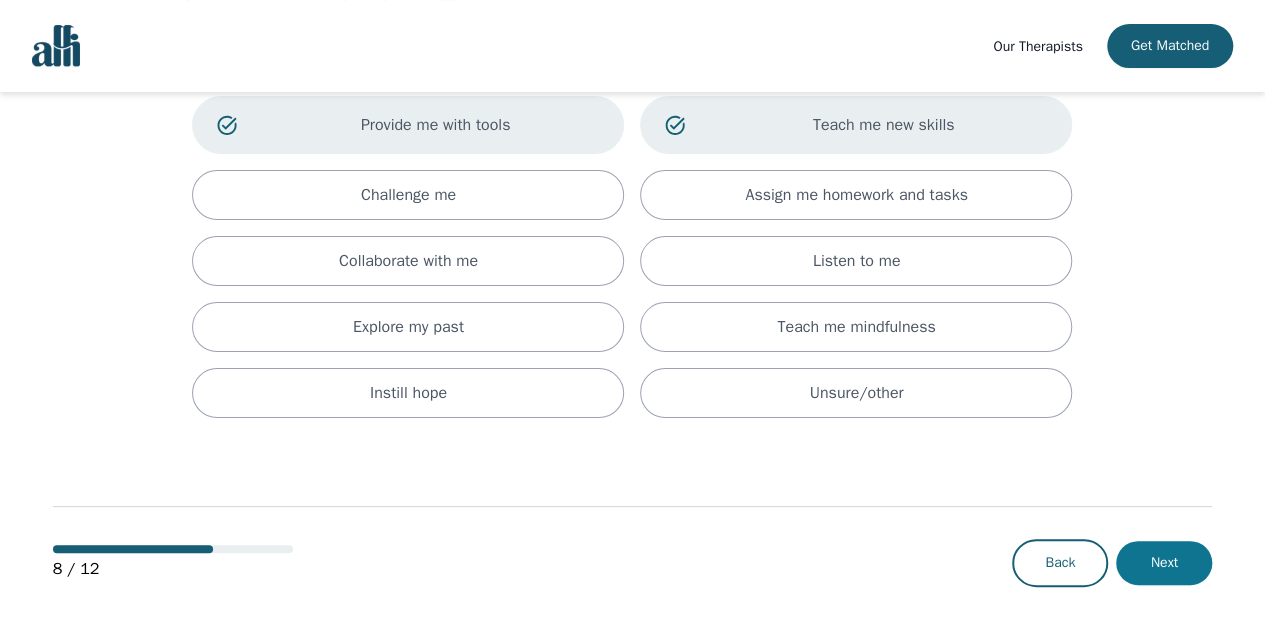 click on "Next" at bounding box center (1164, 563) 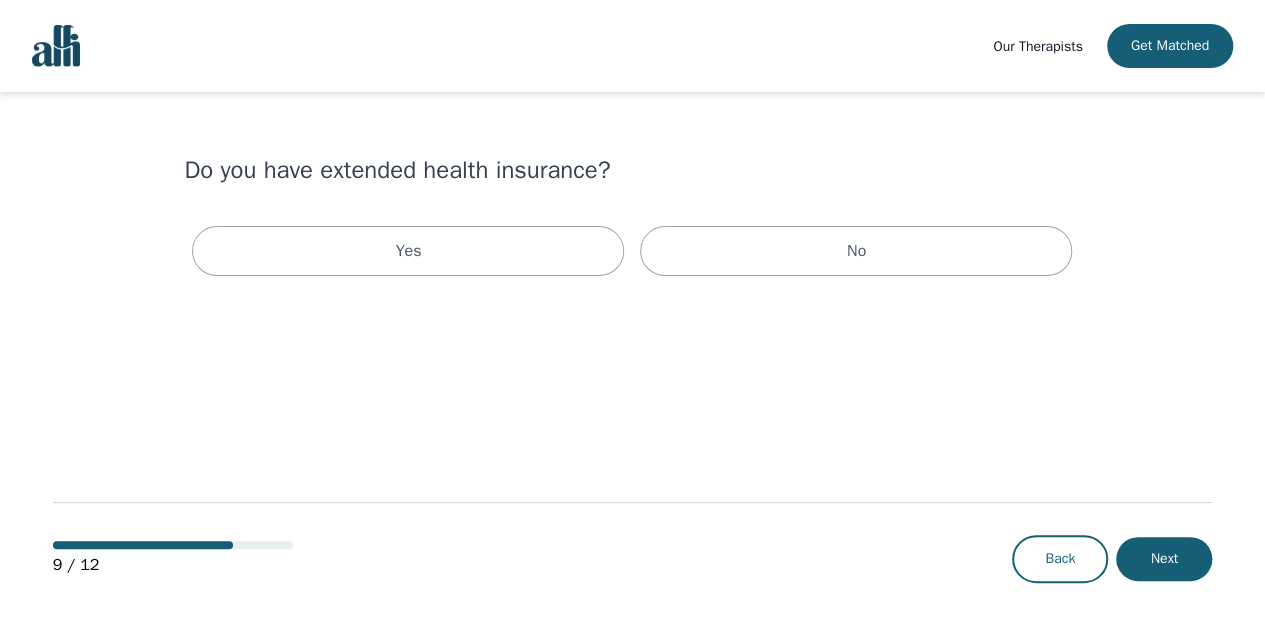 scroll, scrollTop: 0, scrollLeft: 0, axis: both 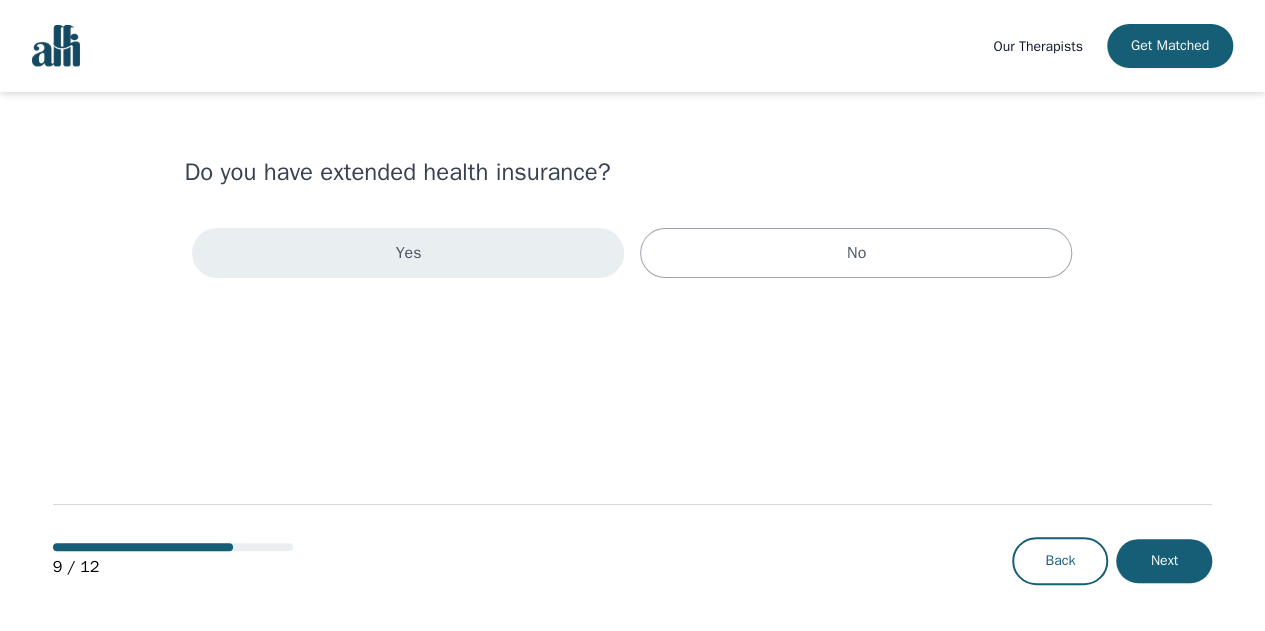 click on "Yes" at bounding box center [408, 253] 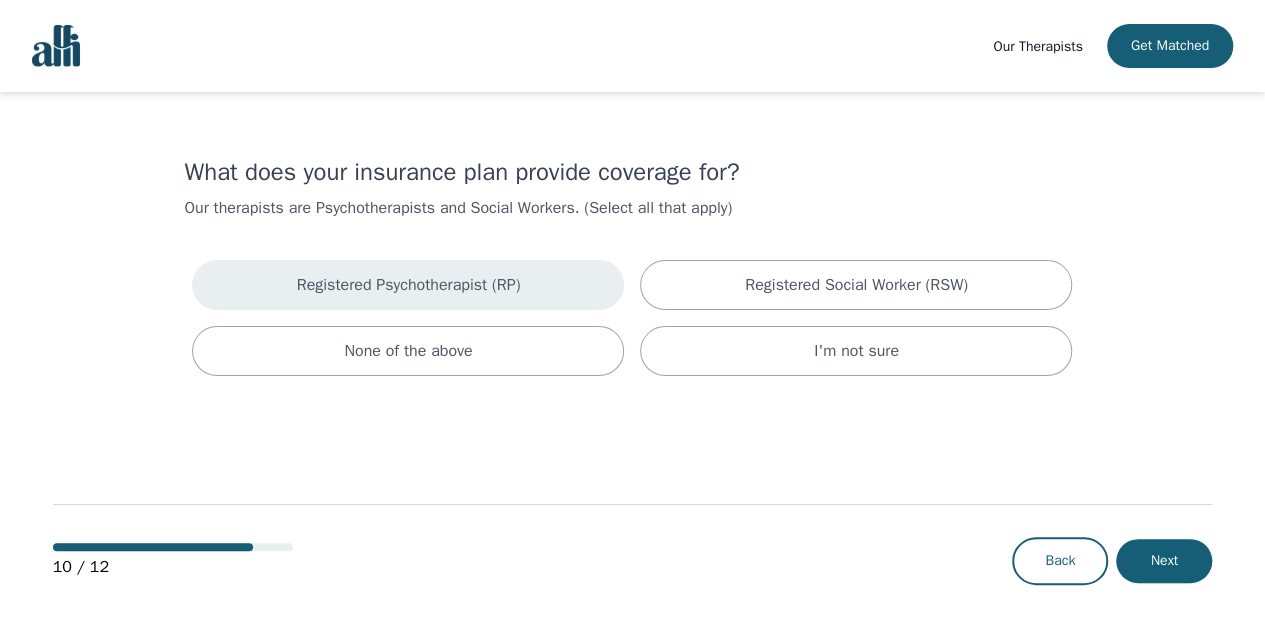 click on "Registered Psychotherapist (RP)" at bounding box center (408, 285) 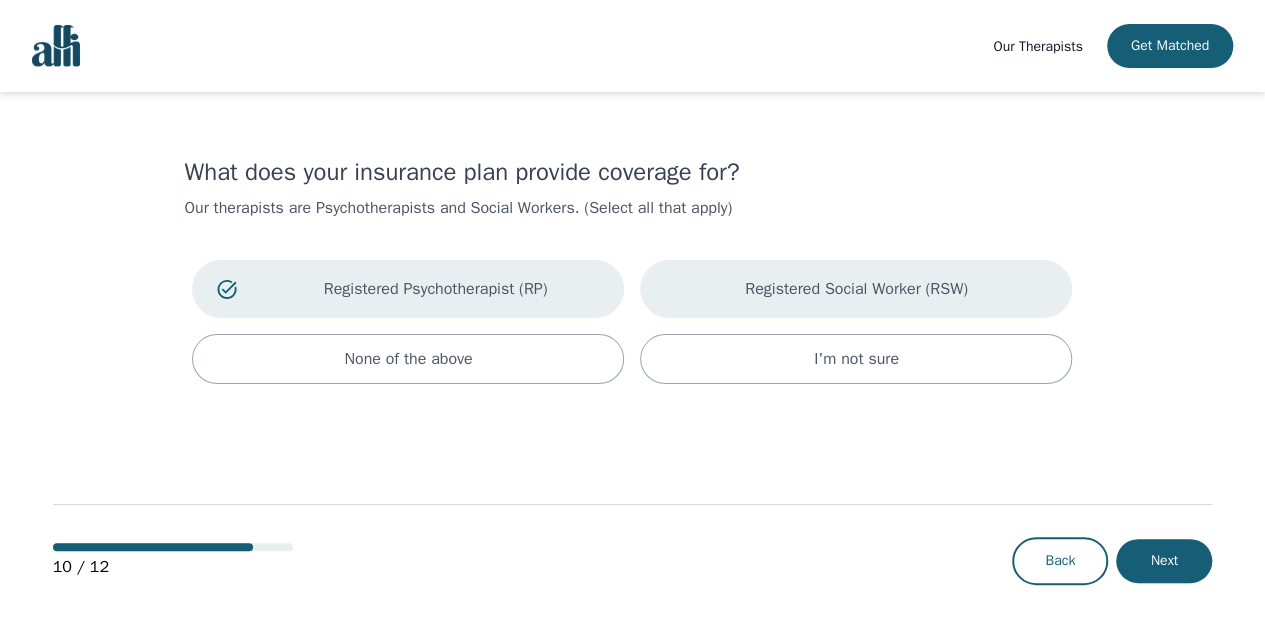 click on "Registered Social Worker (RSW)" at bounding box center [856, 289] 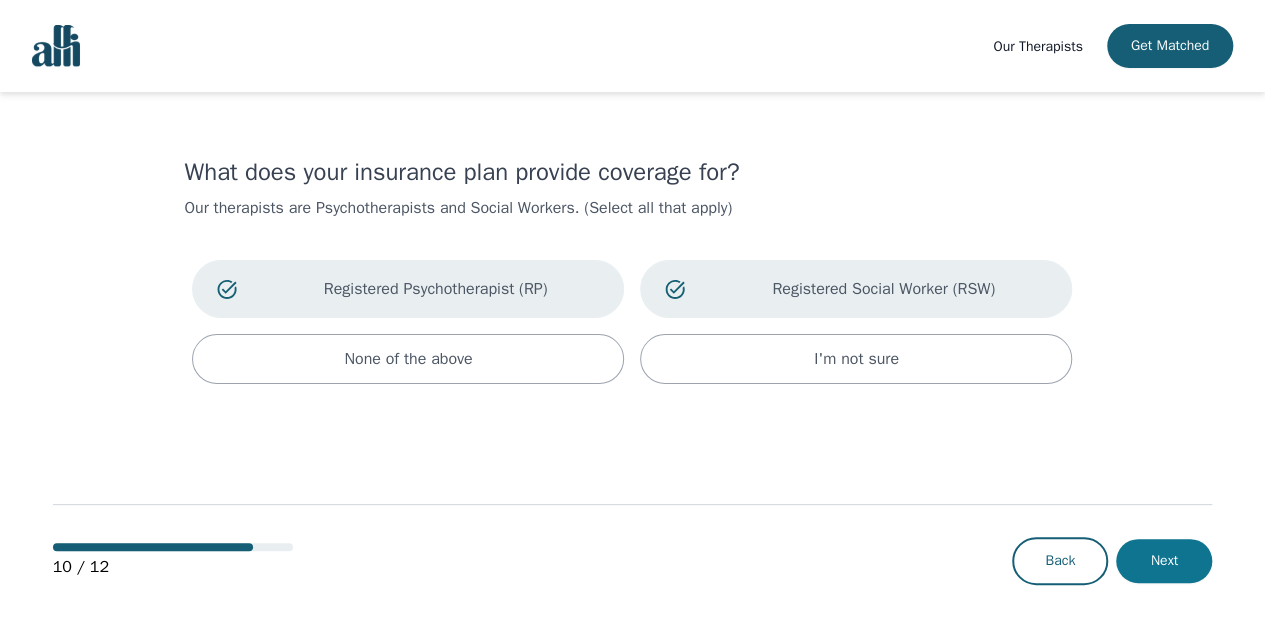 click on "Next" at bounding box center [1164, 561] 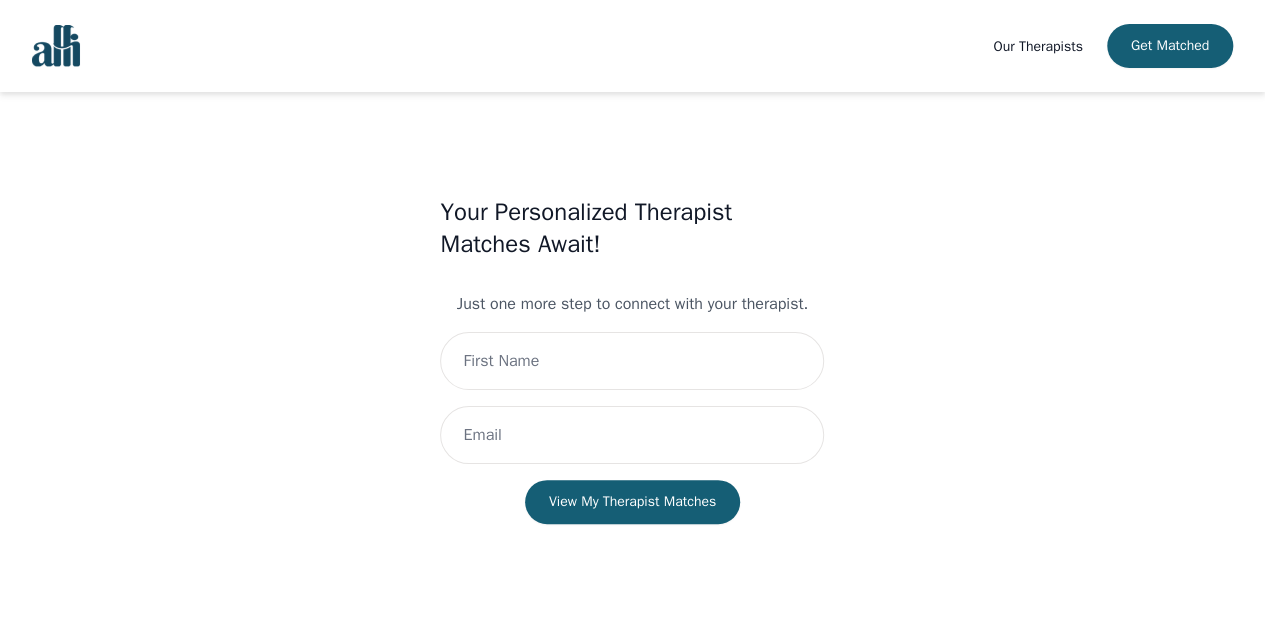 scroll, scrollTop: 2, scrollLeft: 0, axis: vertical 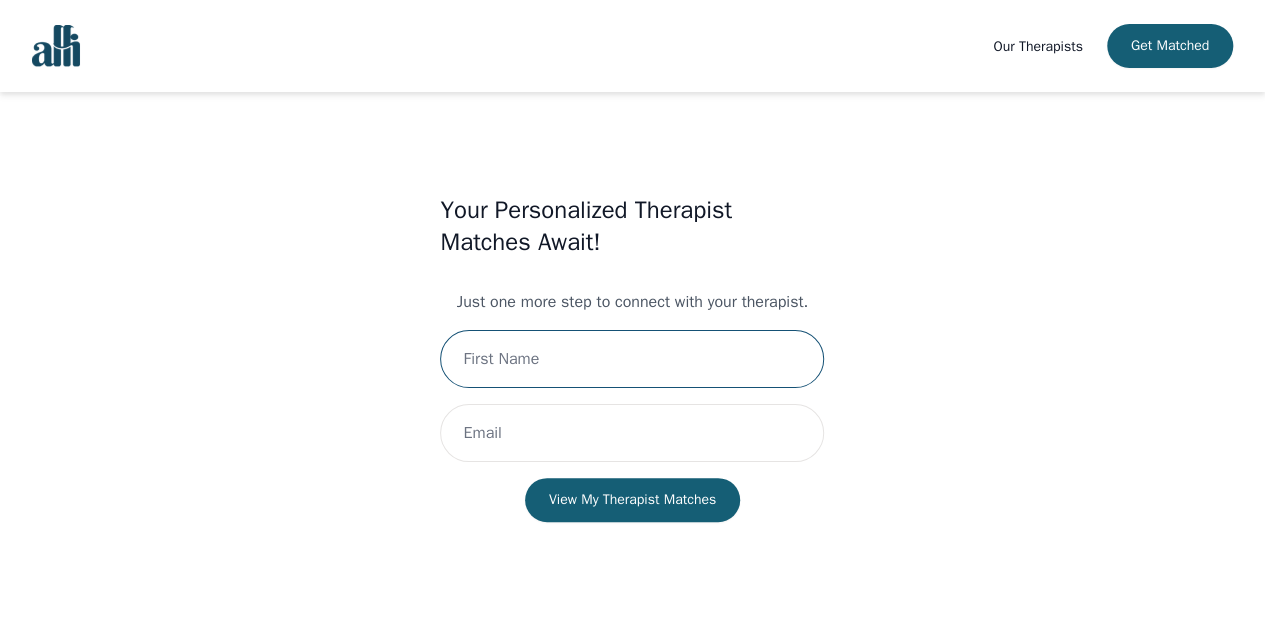 click at bounding box center [632, 359] 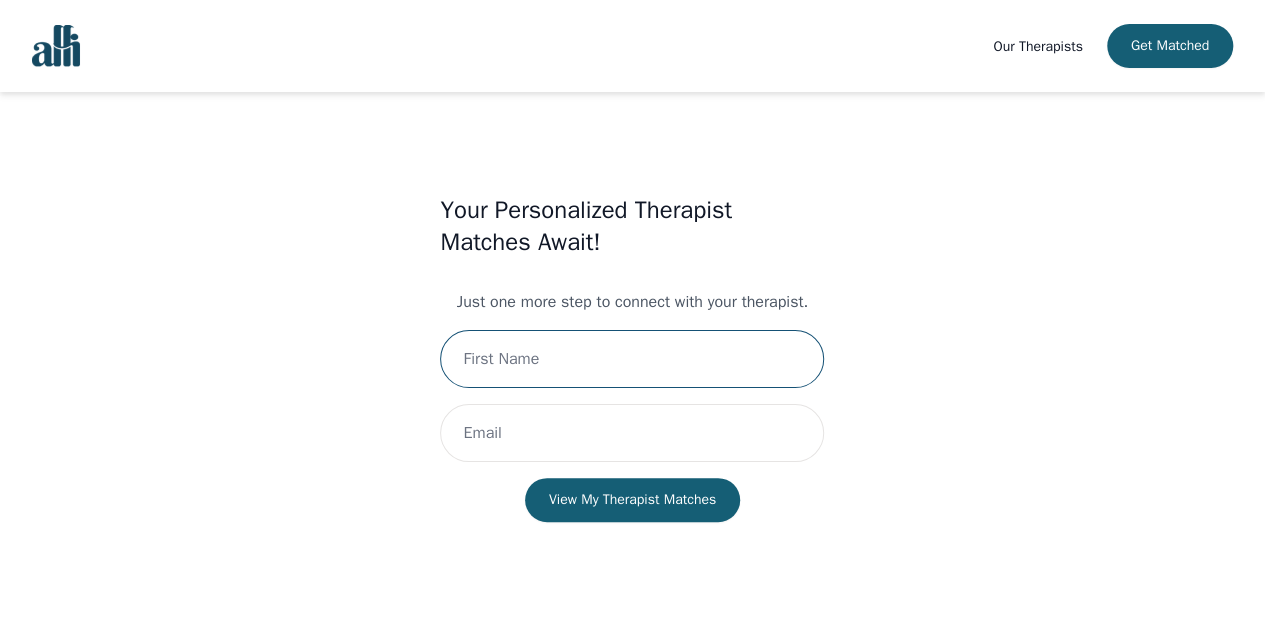 type on "Shahin" 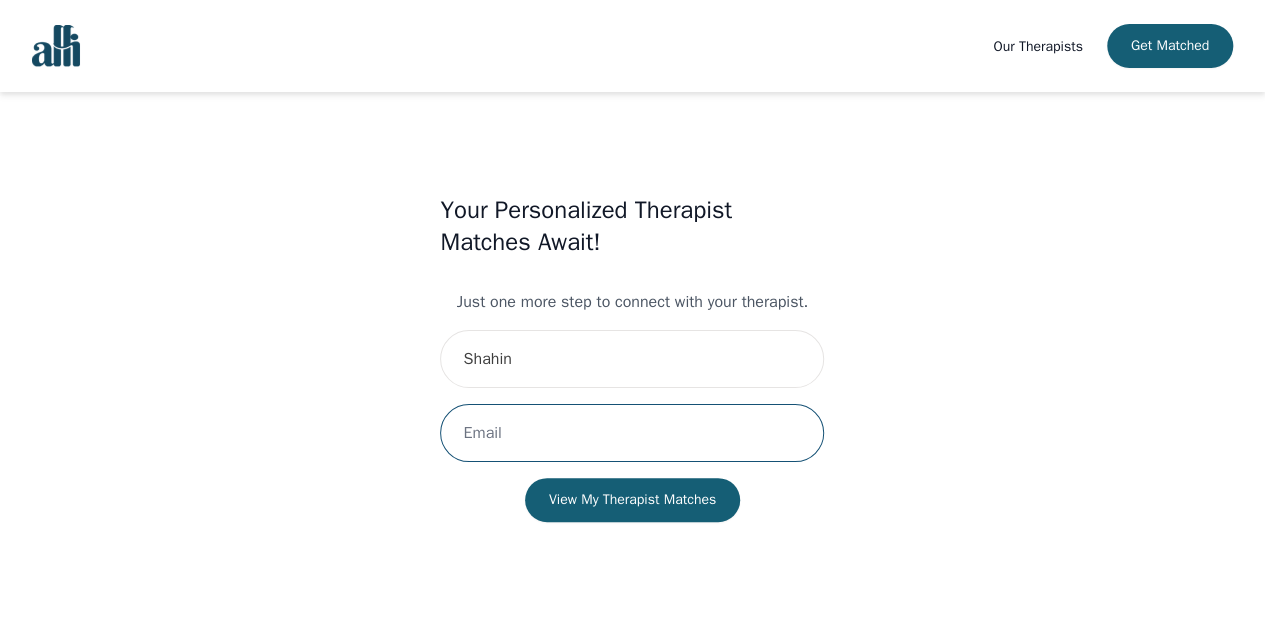 click at bounding box center (632, 433) 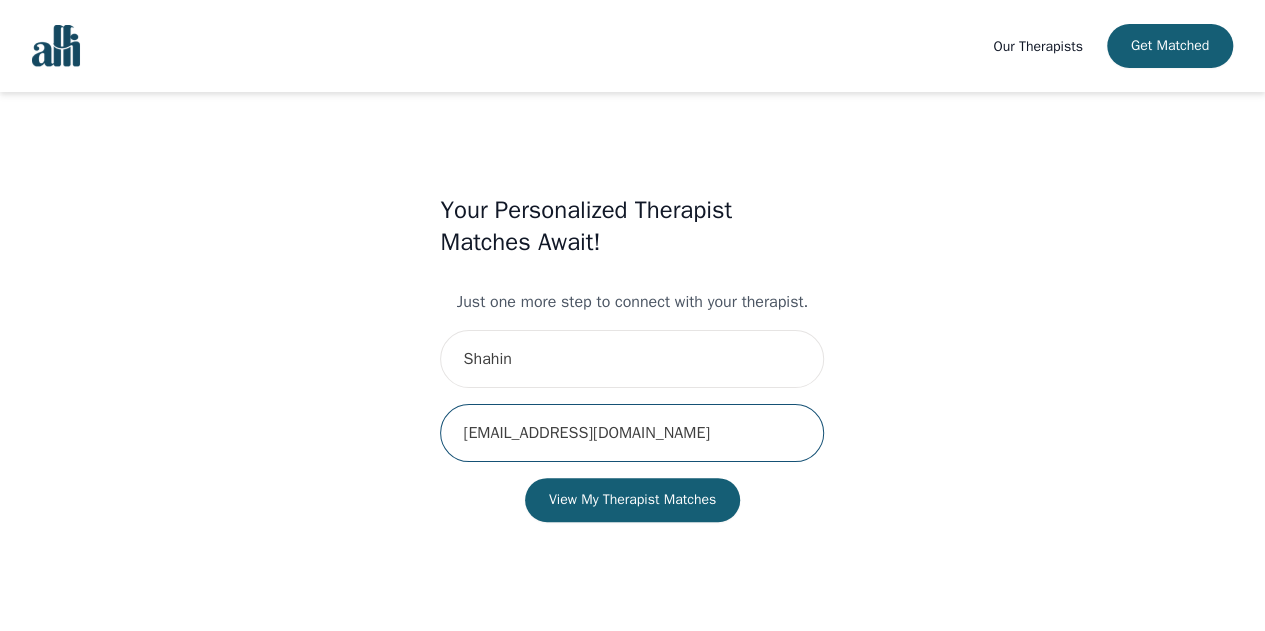 drag, startPoint x: 614, startPoint y: 435, endPoint x: 446, endPoint y: 427, distance: 168.19037 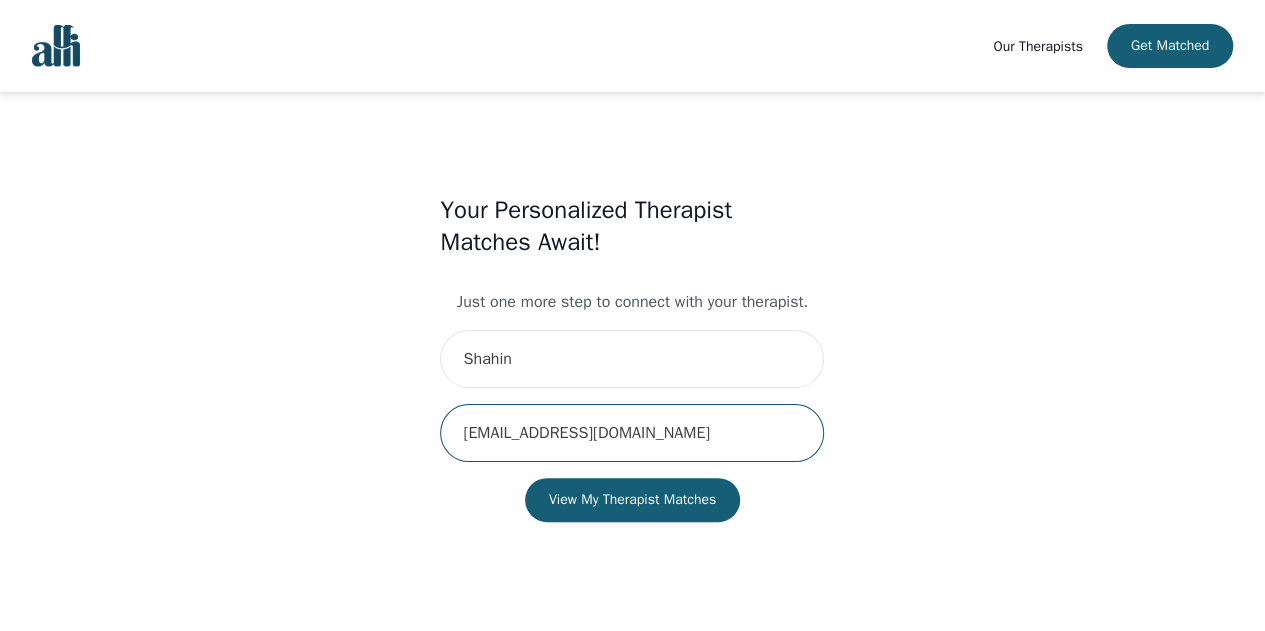 click on "[EMAIL_ADDRESS][DOMAIN_NAME]" at bounding box center [632, 433] 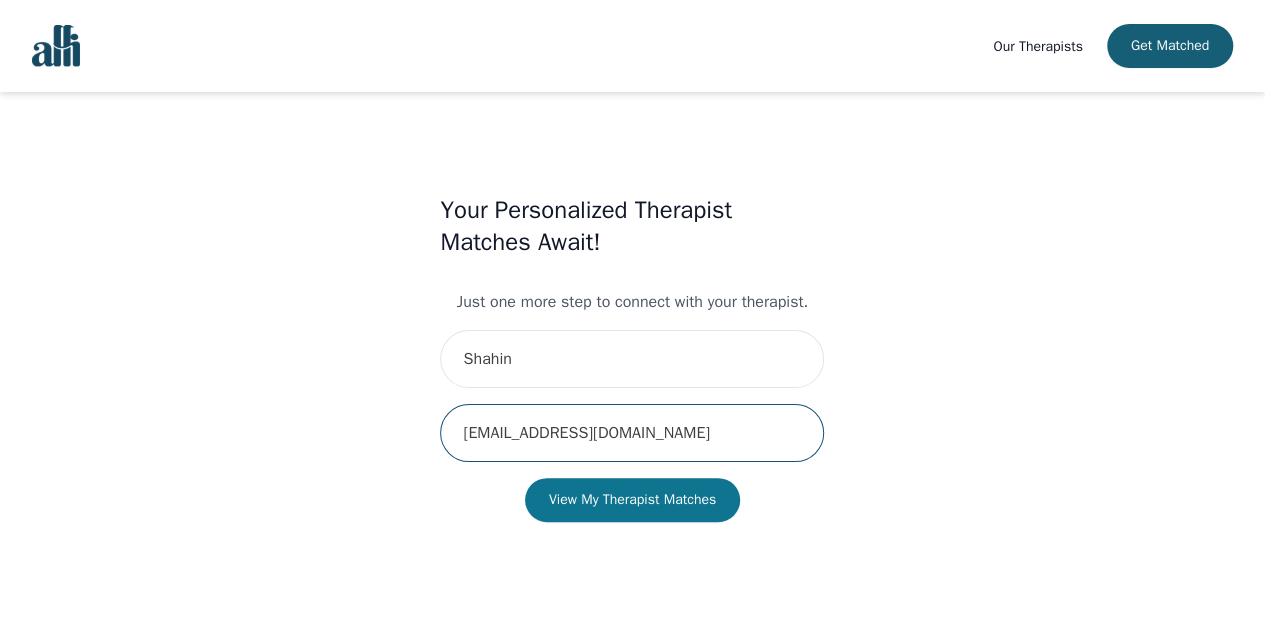 type on "[EMAIL_ADDRESS][DOMAIN_NAME]" 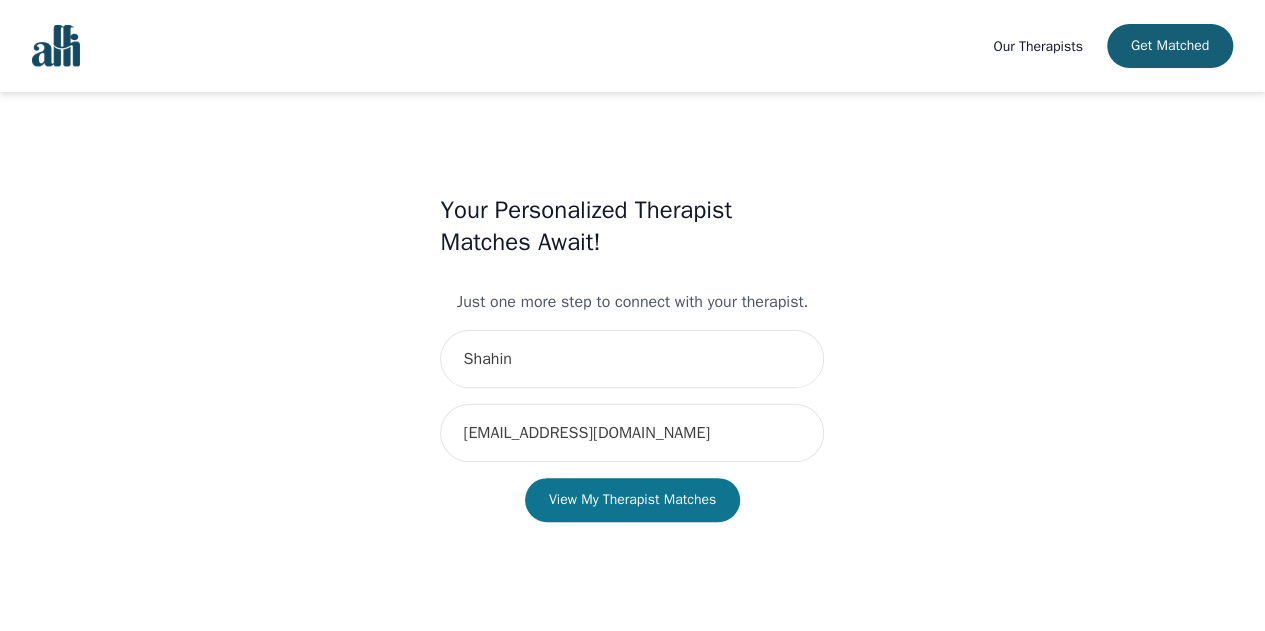 click on "View My Therapist Matches" at bounding box center [632, 500] 